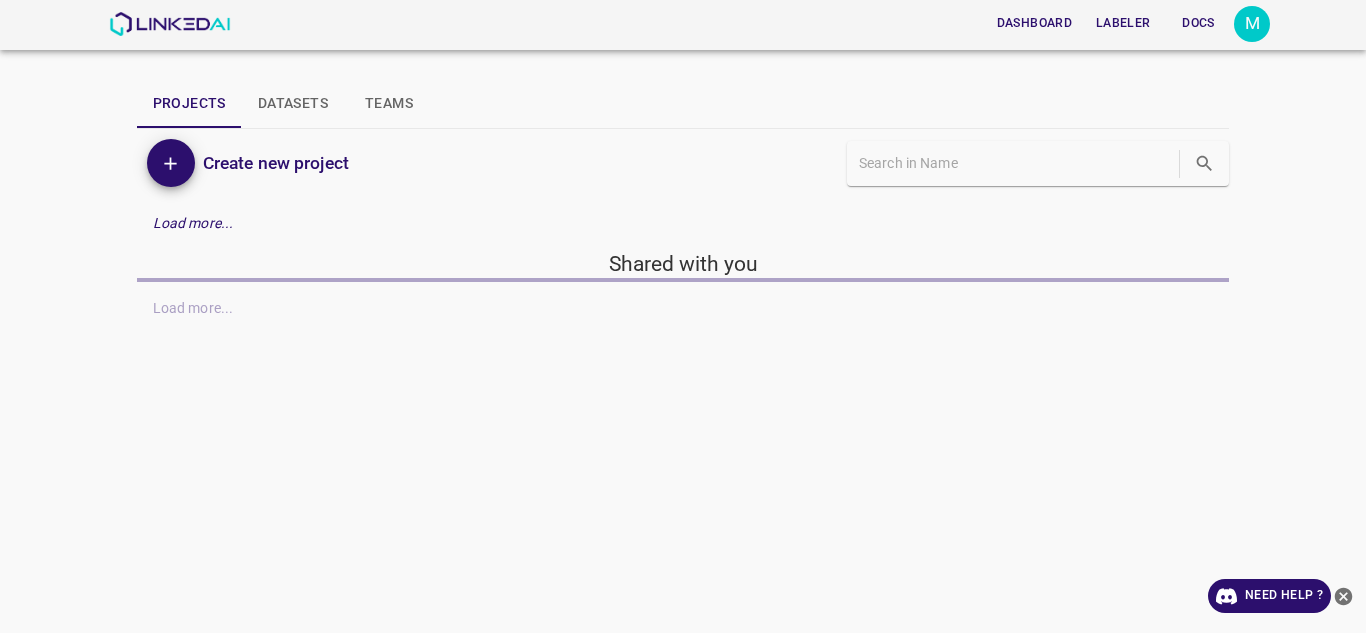 scroll, scrollTop: 0, scrollLeft: 0, axis: both 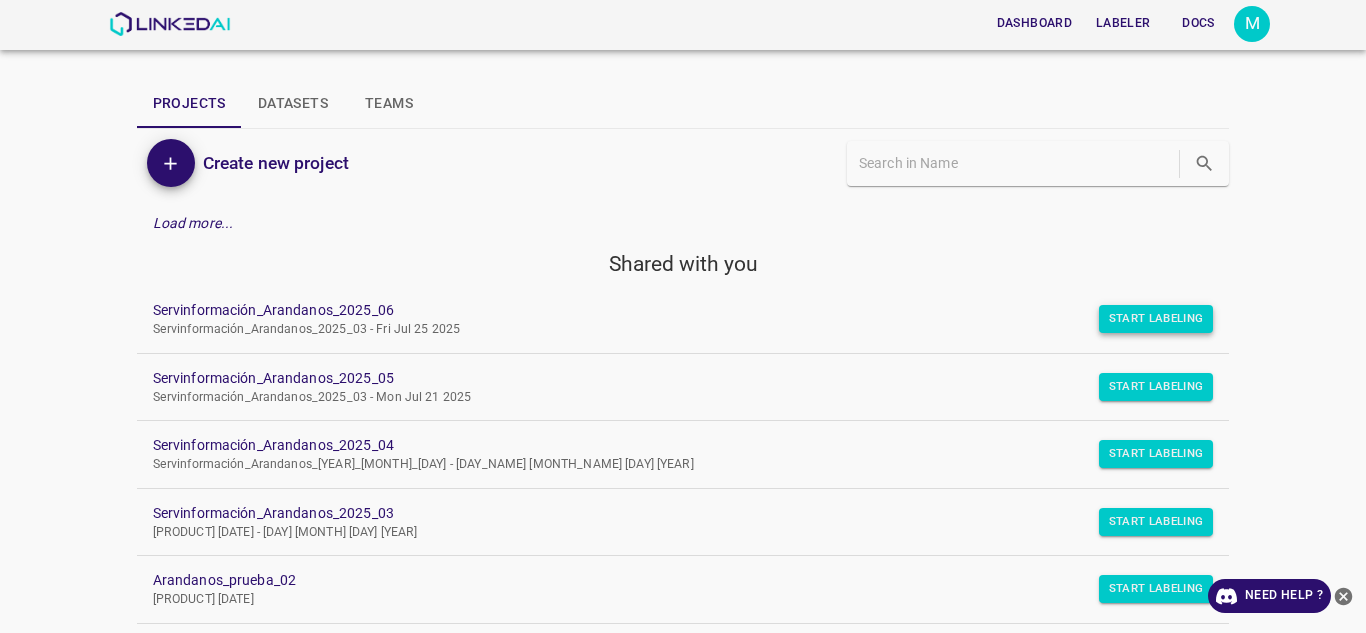 click on "Start Labeling" at bounding box center [1156, 319] 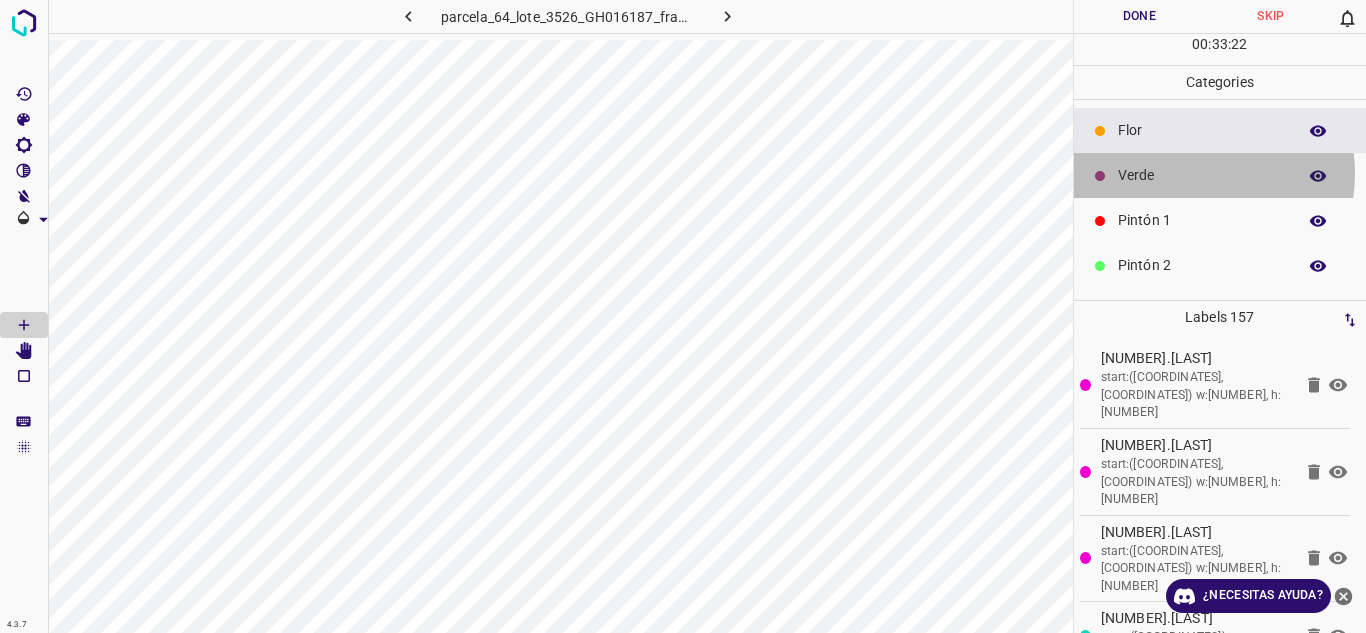 click on "Verde" at bounding box center (1202, 175) 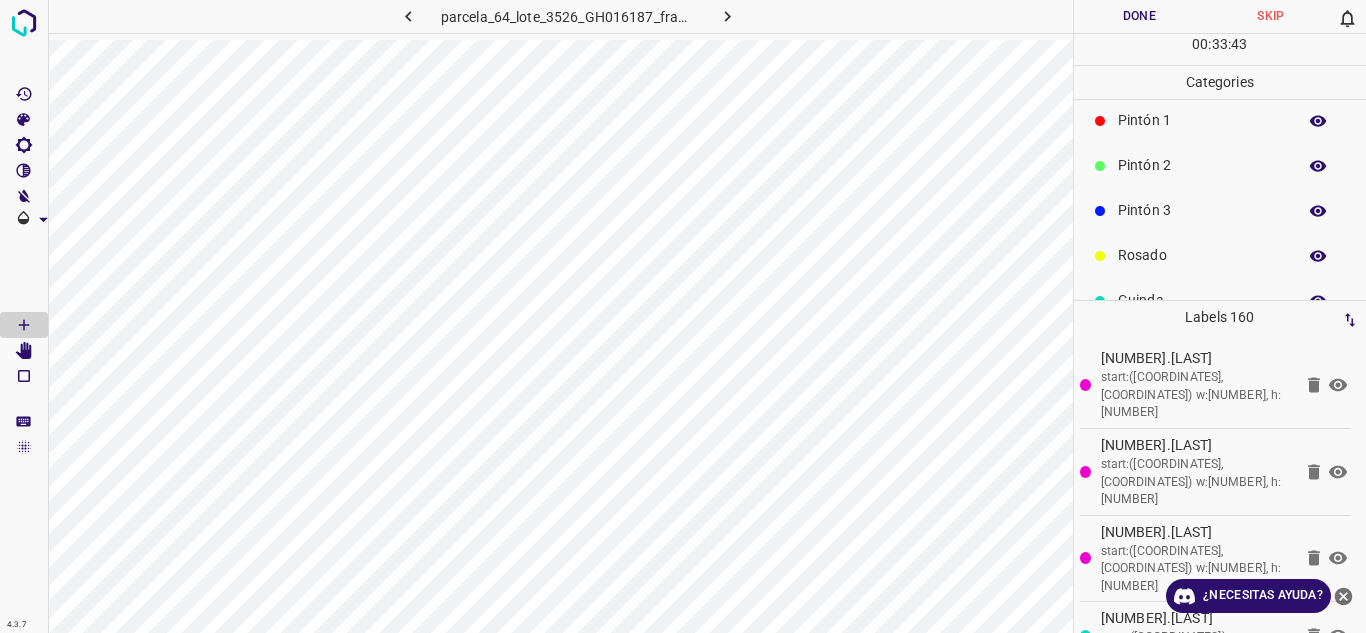 scroll, scrollTop: 176, scrollLeft: 0, axis: vertical 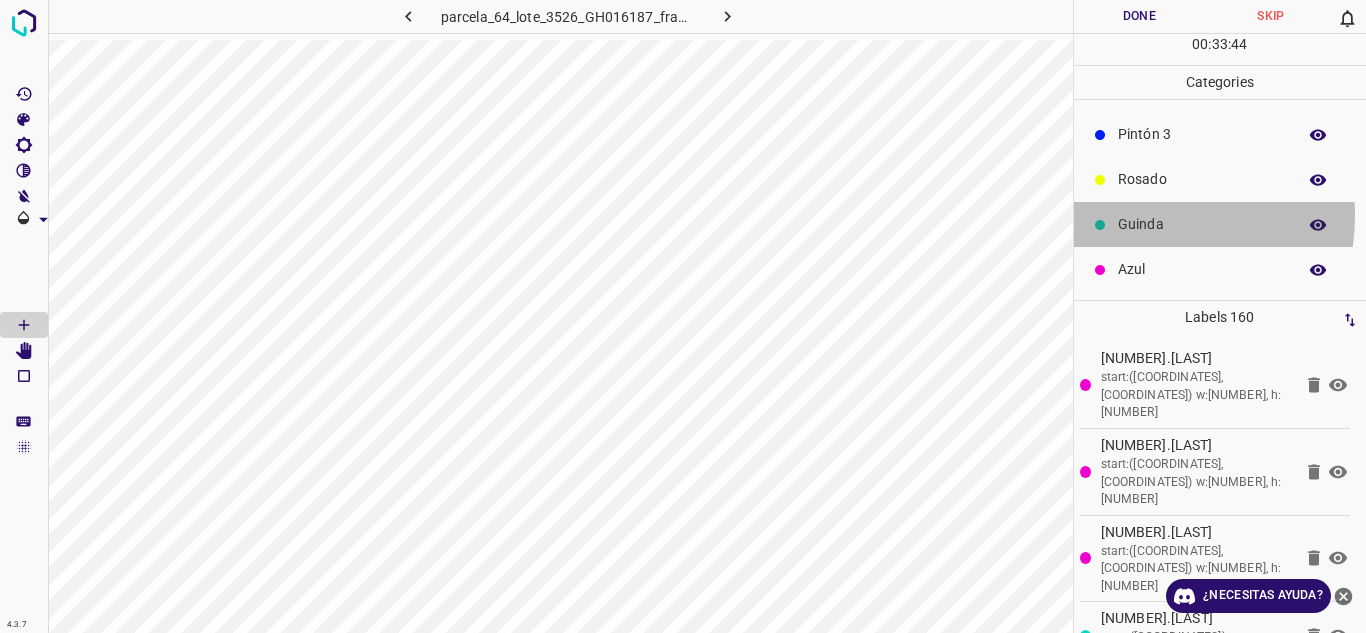 click on "Guinda" at bounding box center (1202, 224) 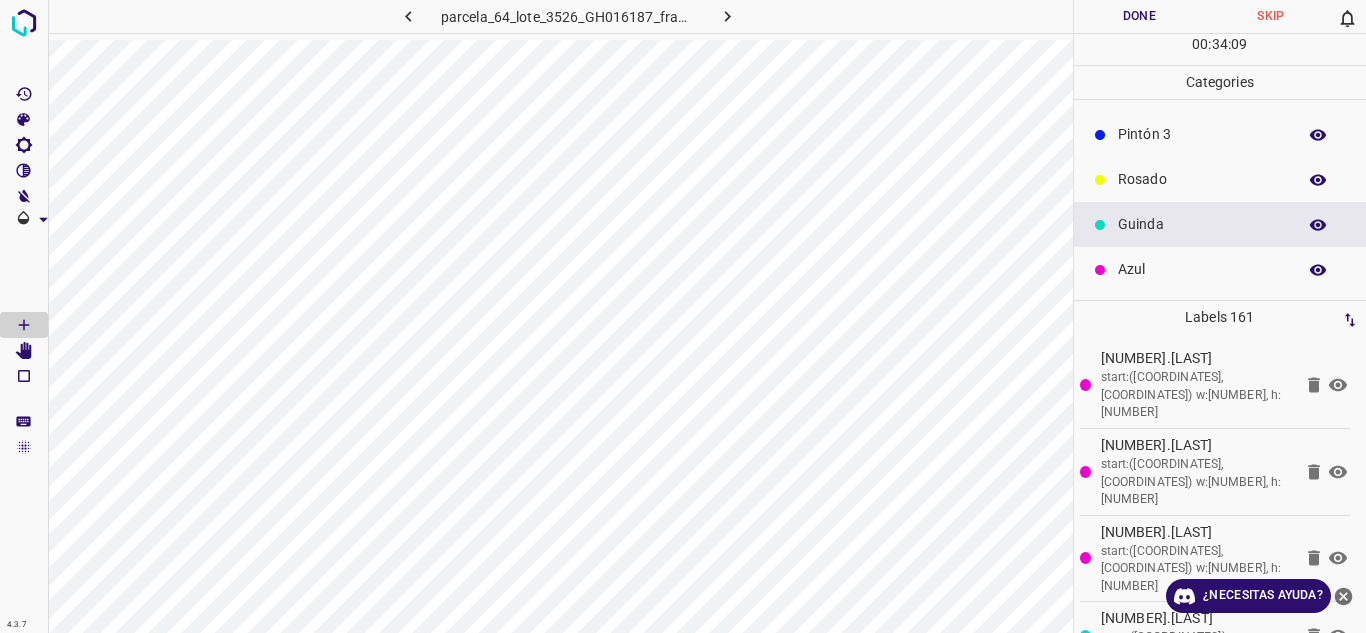 scroll, scrollTop: 0, scrollLeft: 0, axis: both 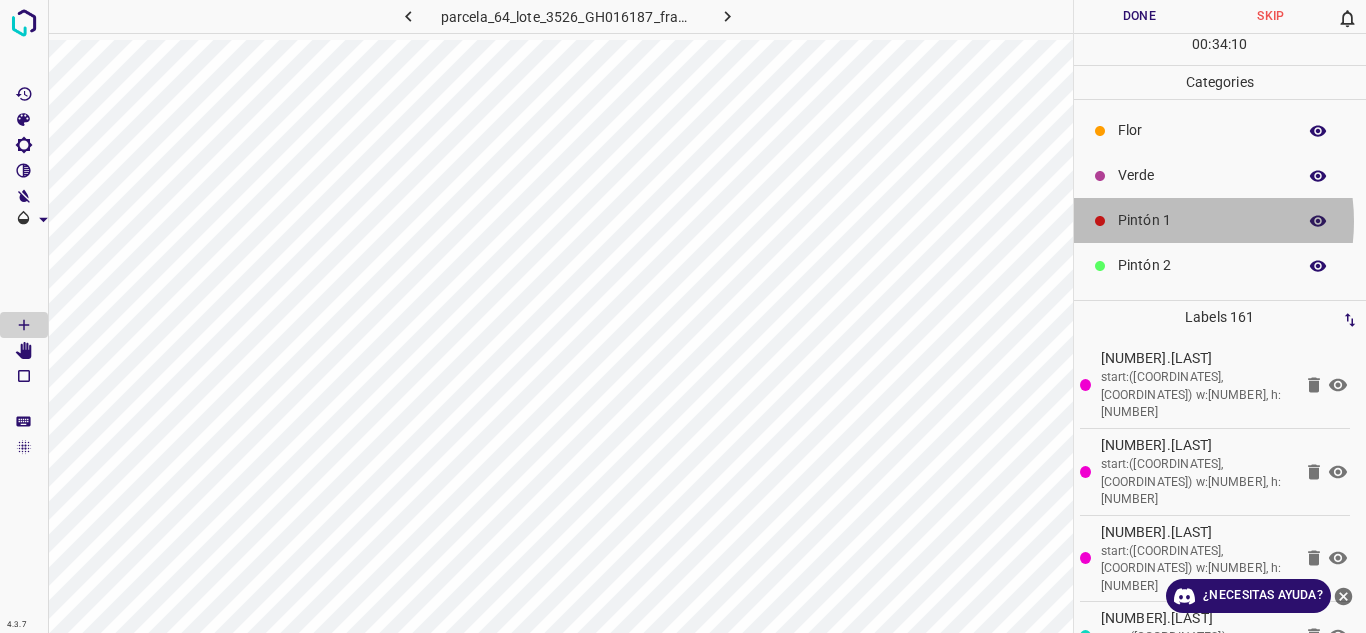 click on "Pintón 1" at bounding box center (1202, 220) 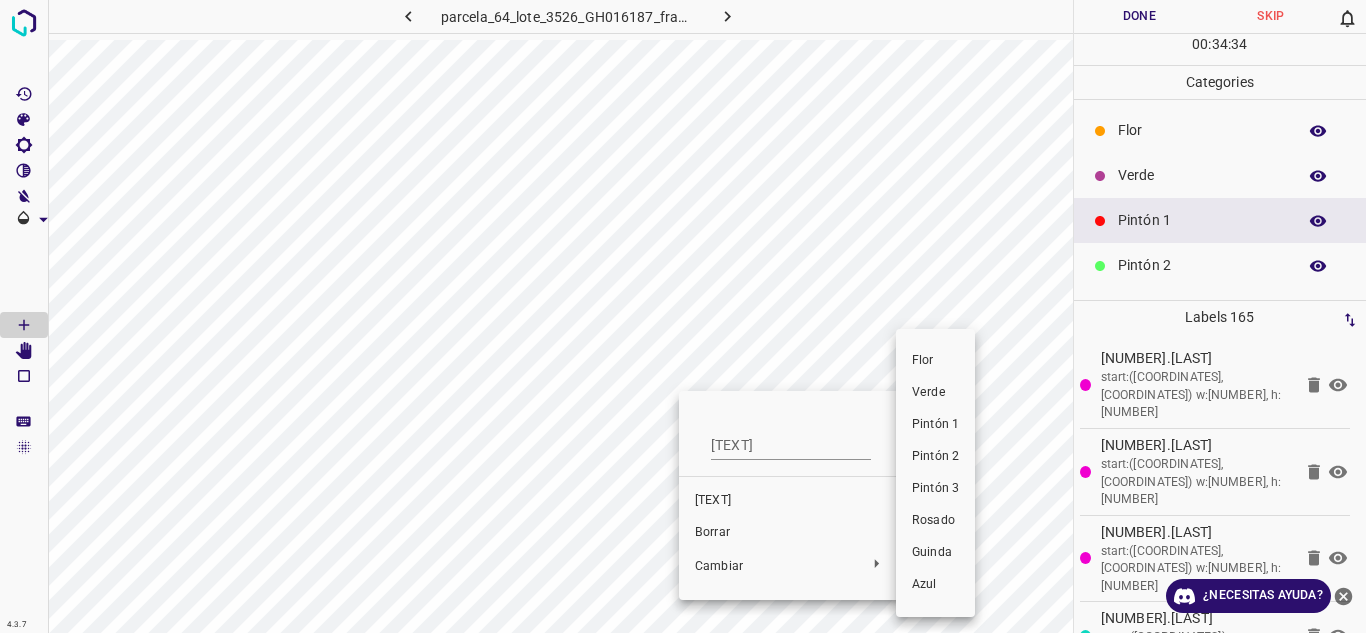 click at bounding box center [683, 316] 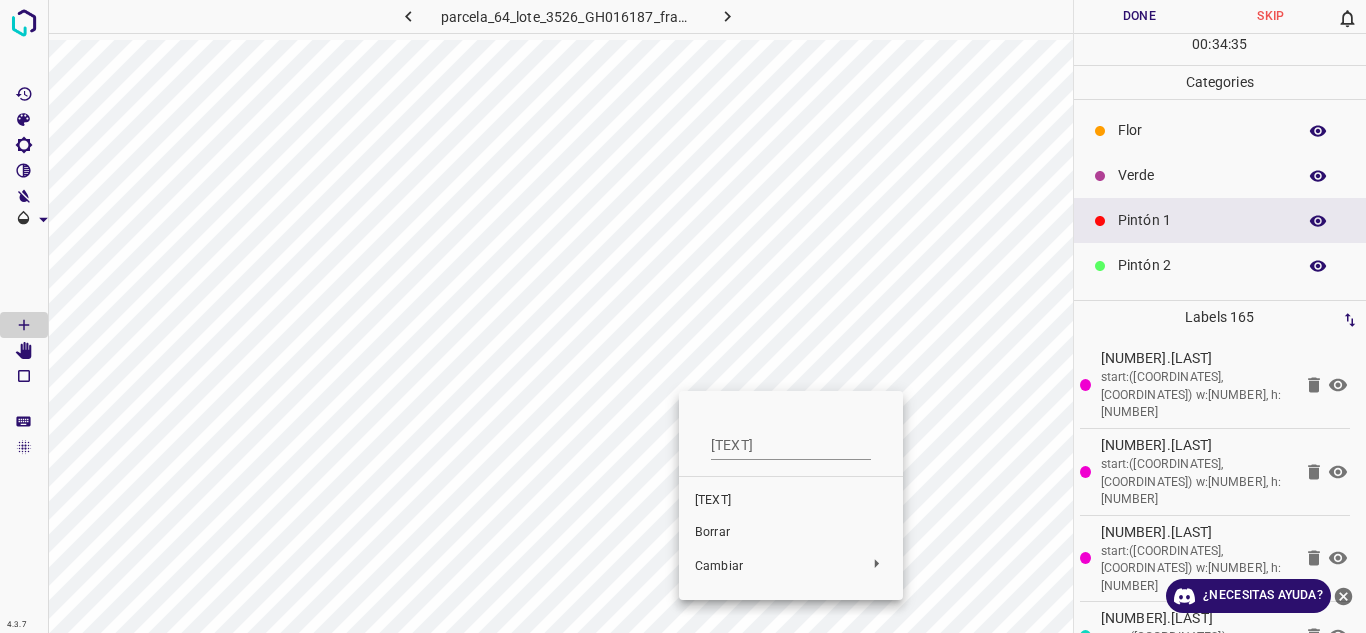 click on "Borrar" at bounding box center (712, 532) 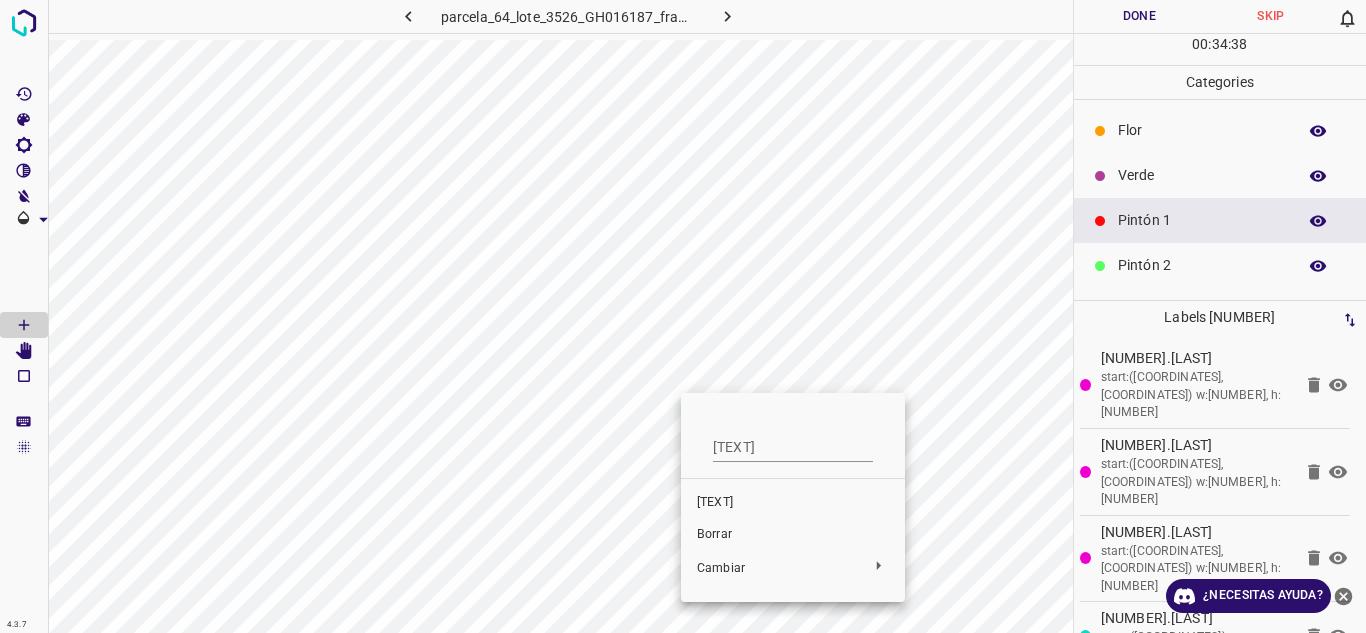 drag, startPoint x: 713, startPoint y: 540, endPoint x: 661, endPoint y: 419, distance: 131.70042 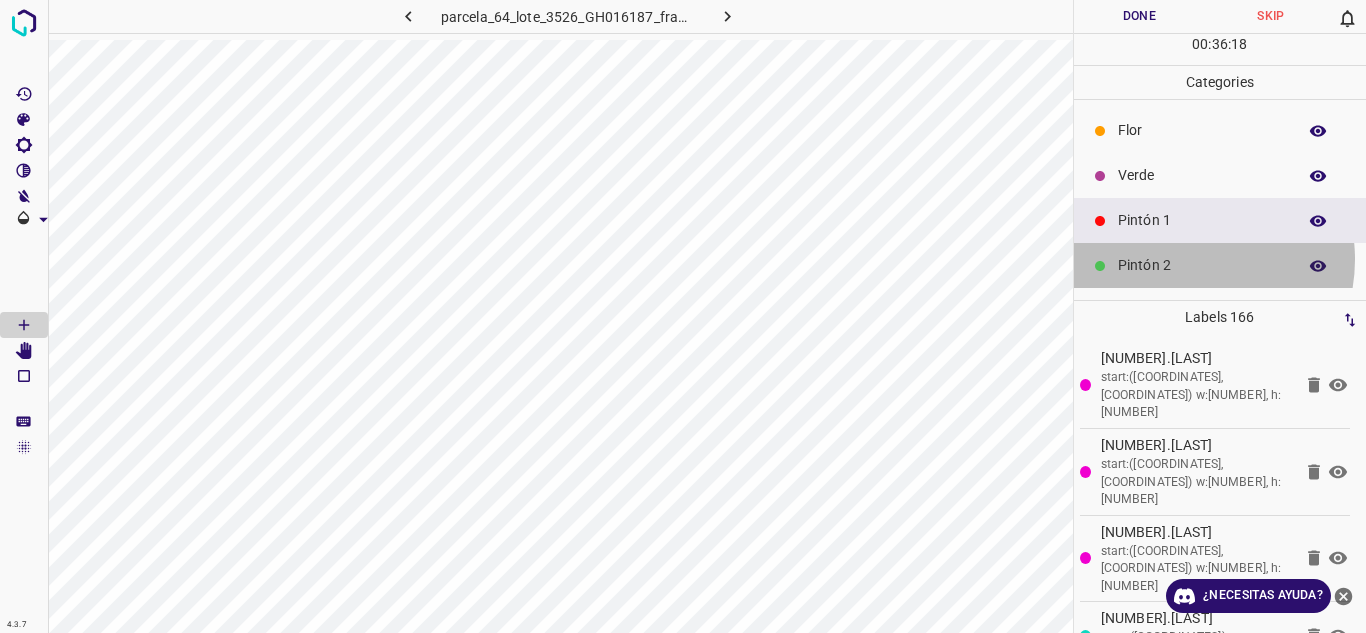click on "Pintón 2" at bounding box center [1202, 265] 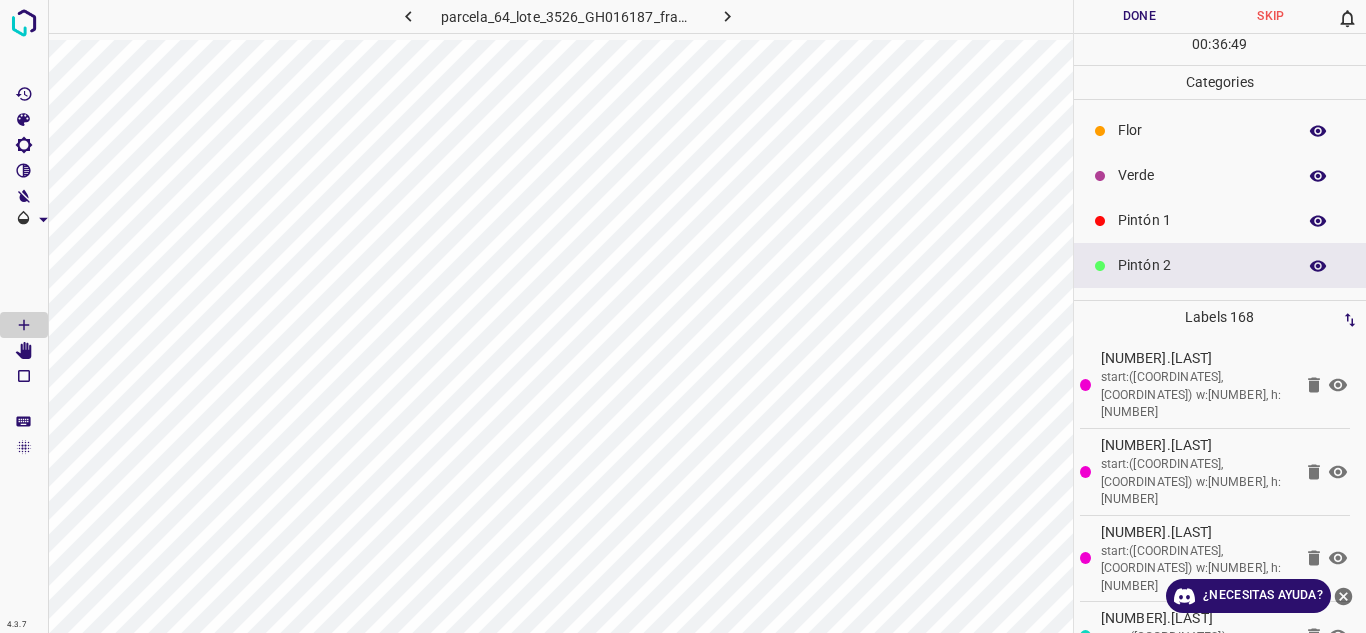 click on "Pintón 1" at bounding box center [1202, 220] 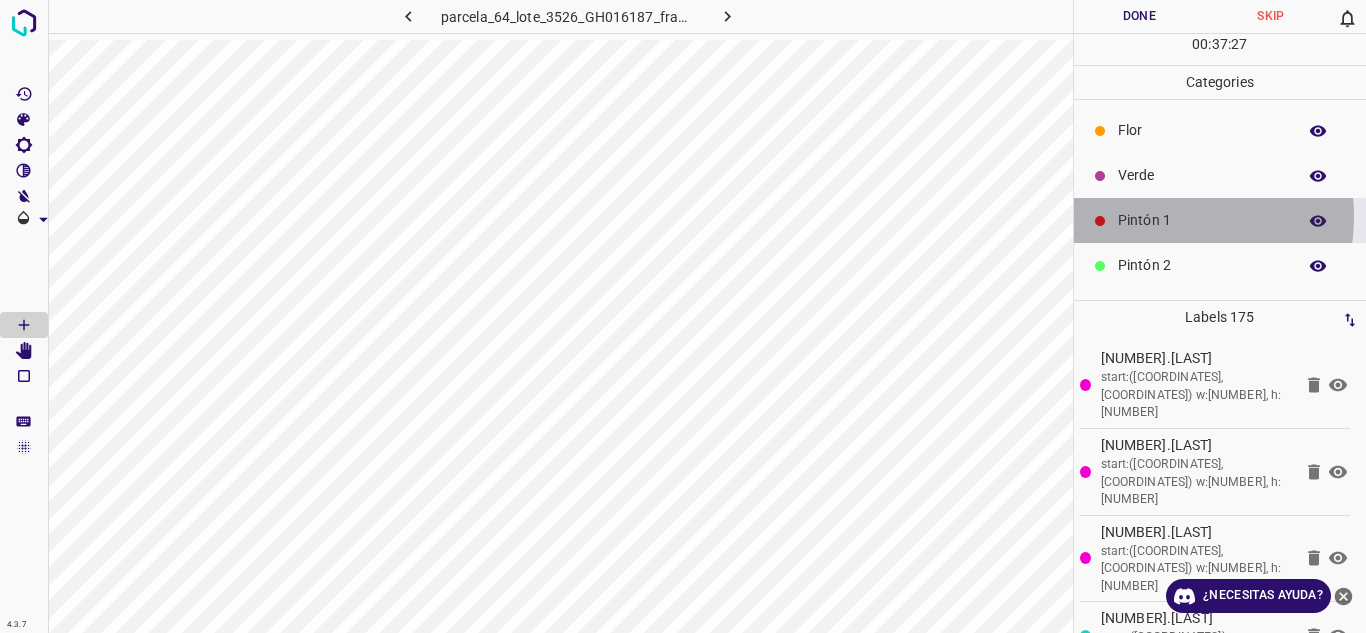 click on "Pintón 1" at bounding box center [1202, 220] 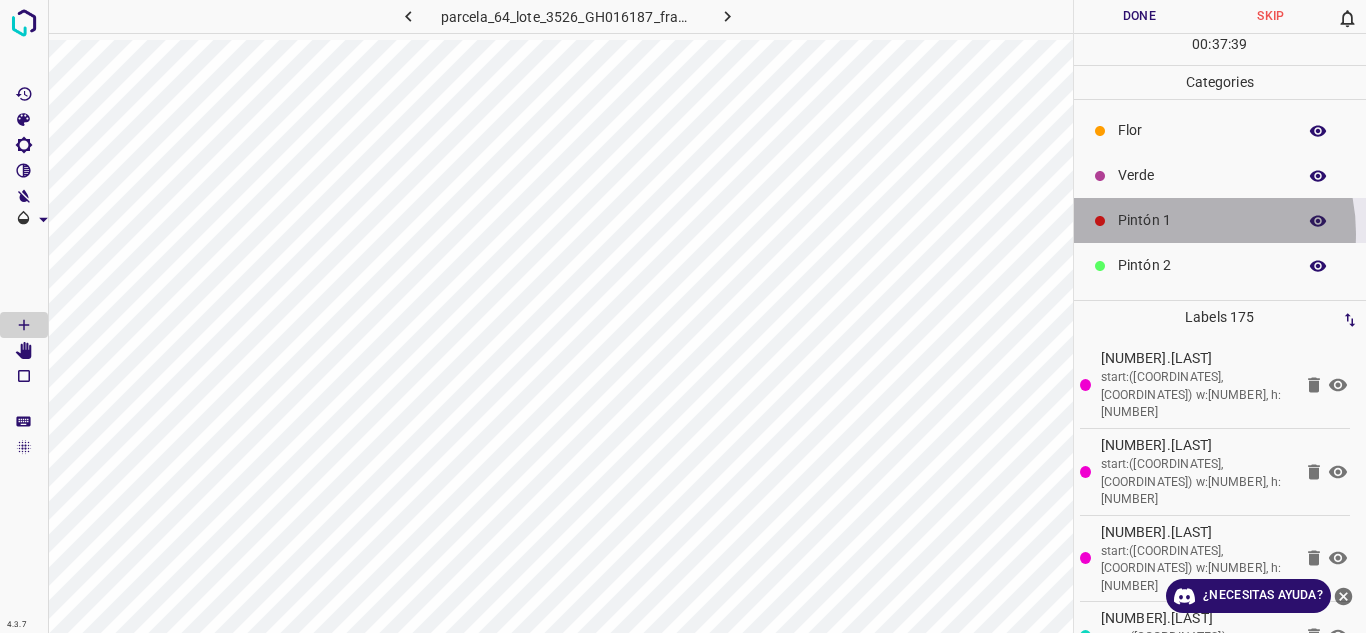 click on "Pintón 1" at bounding box center (1220, 220) 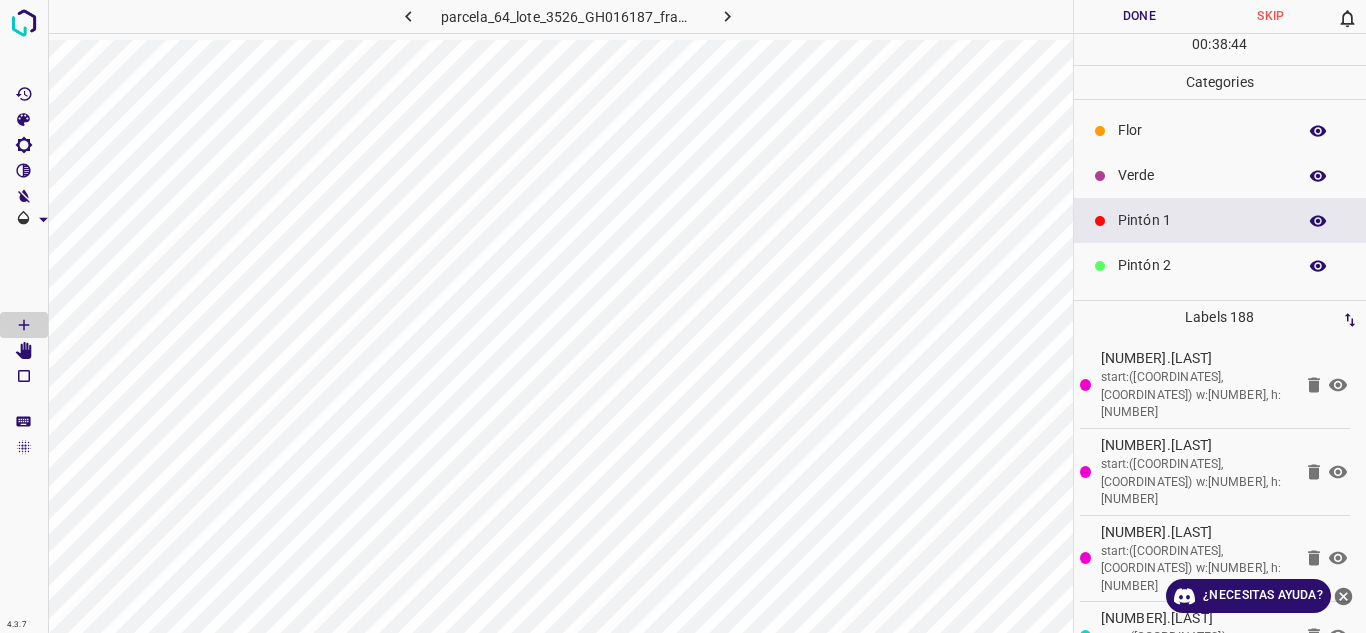 click on "Verde" at bounding box center (1202, 175) 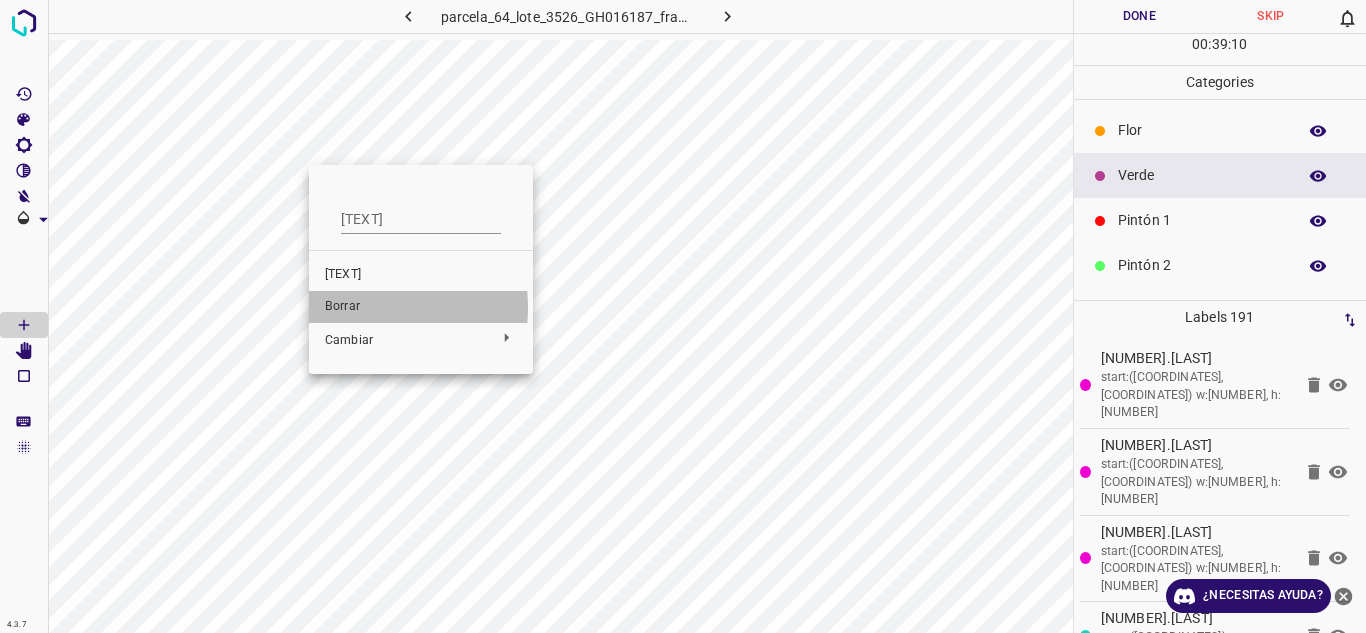 click on "Borrar" at bounding box center (342, 306) 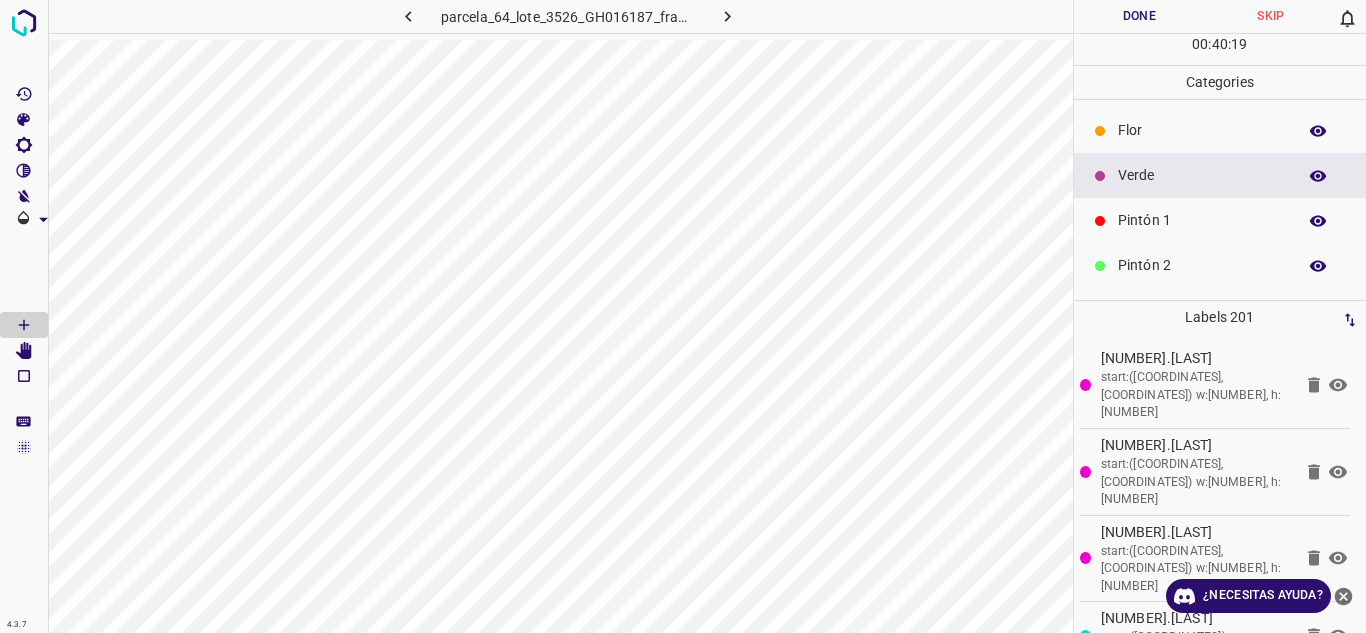 click on "Pintón 1" at bounding box center [1202, 220] 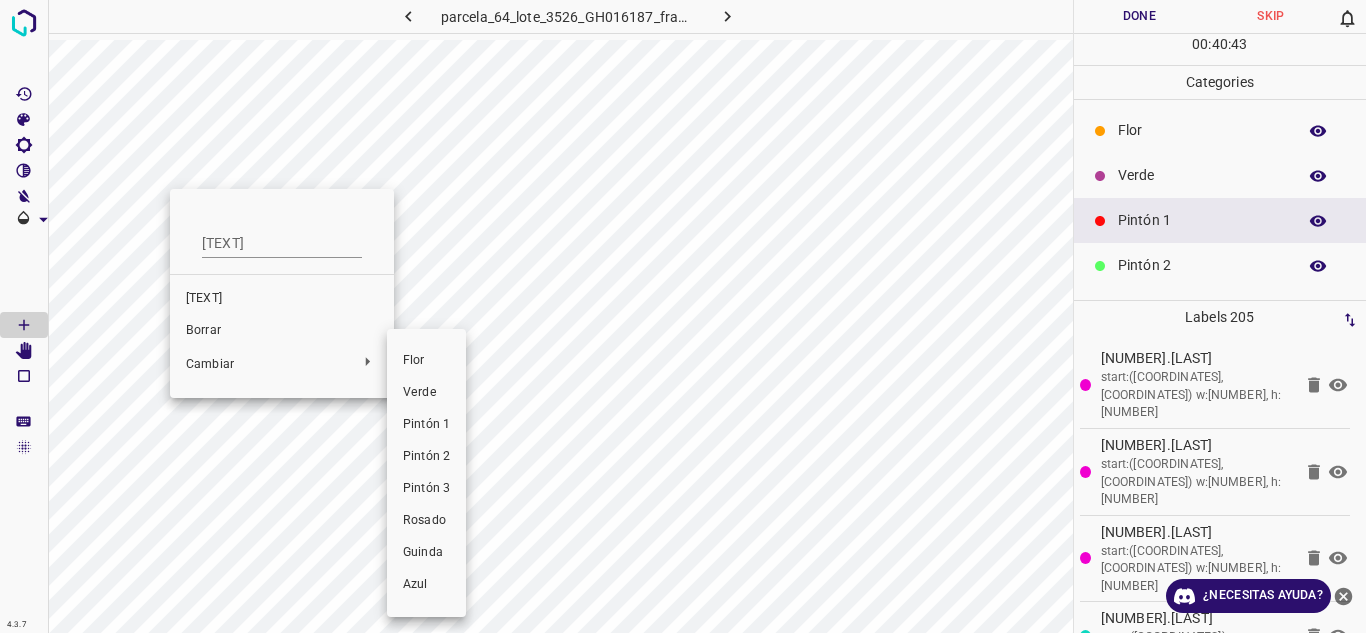click at bounding box center [683, 316] 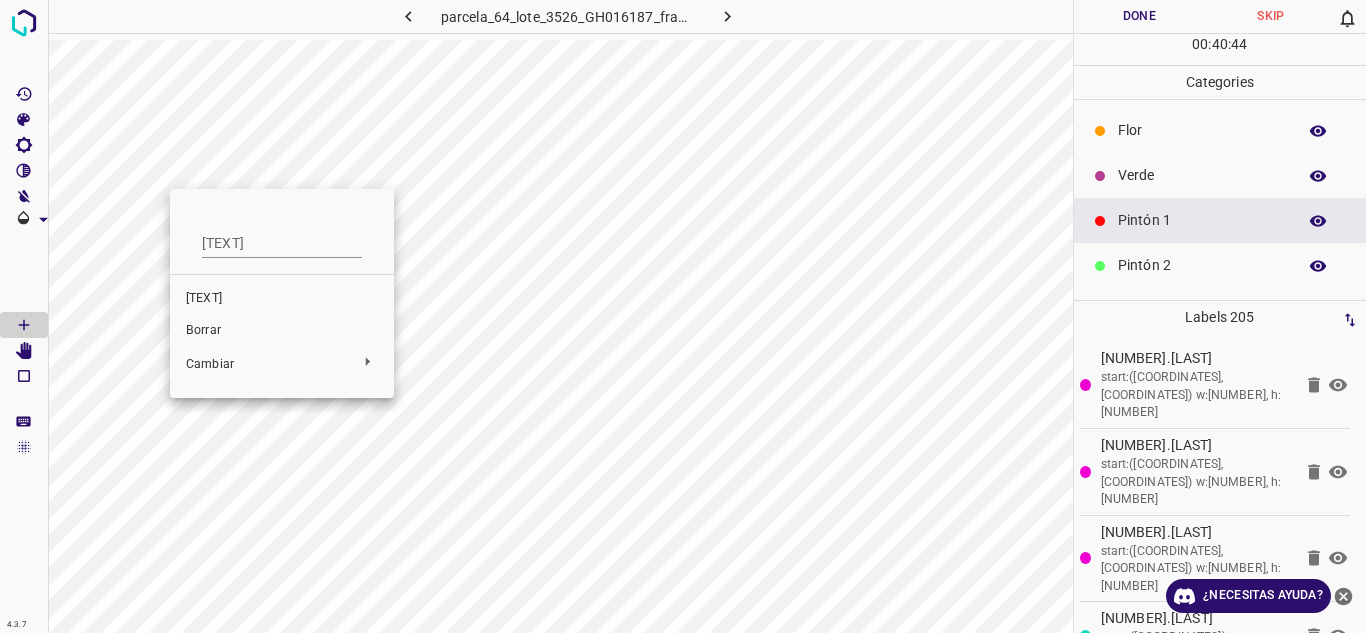 drag, startPoint x: 201, startPoint y: 339, endPoint x: 120, endPoint y: 211, distance: 151.47607 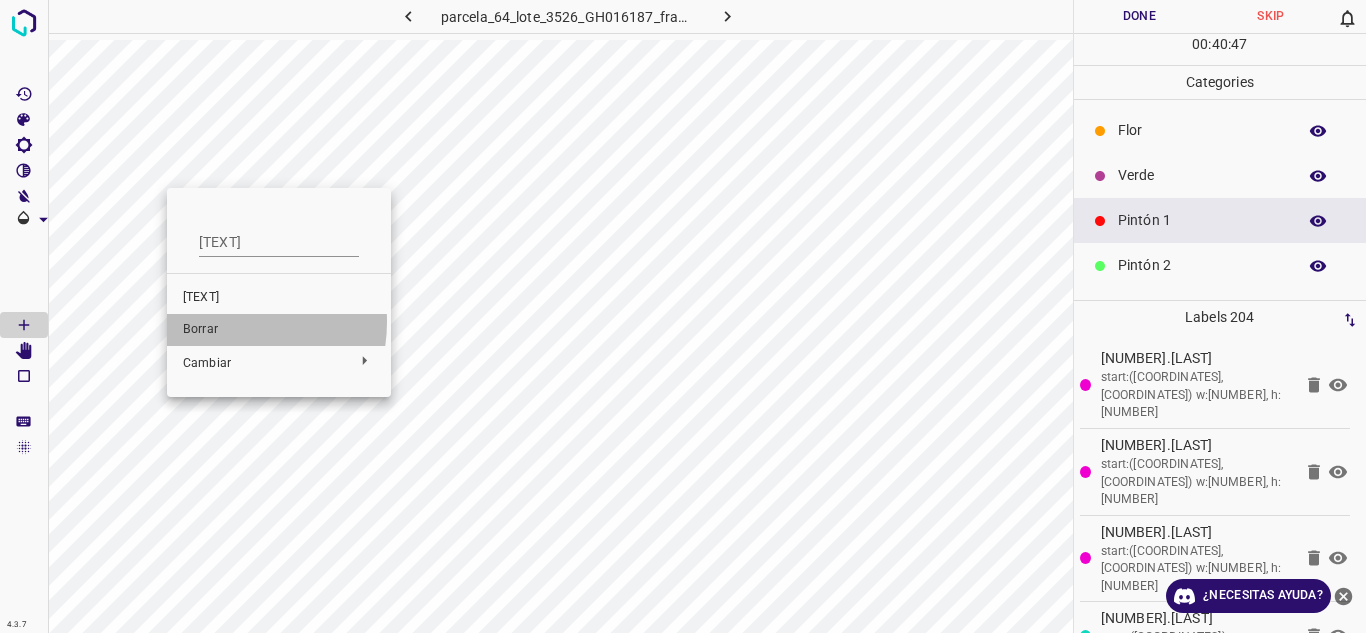 click on "Borrar" at bounding box center (279, 330) 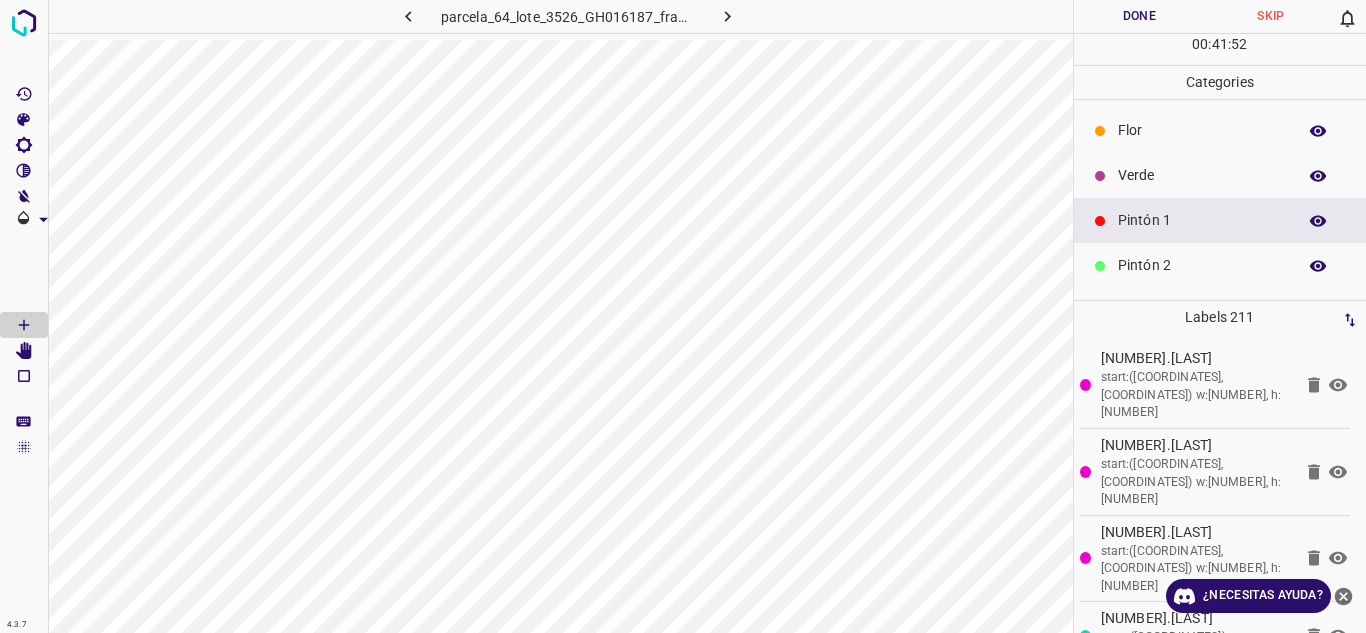 click on "Pintón 2" at bounding box center (1202, 265) 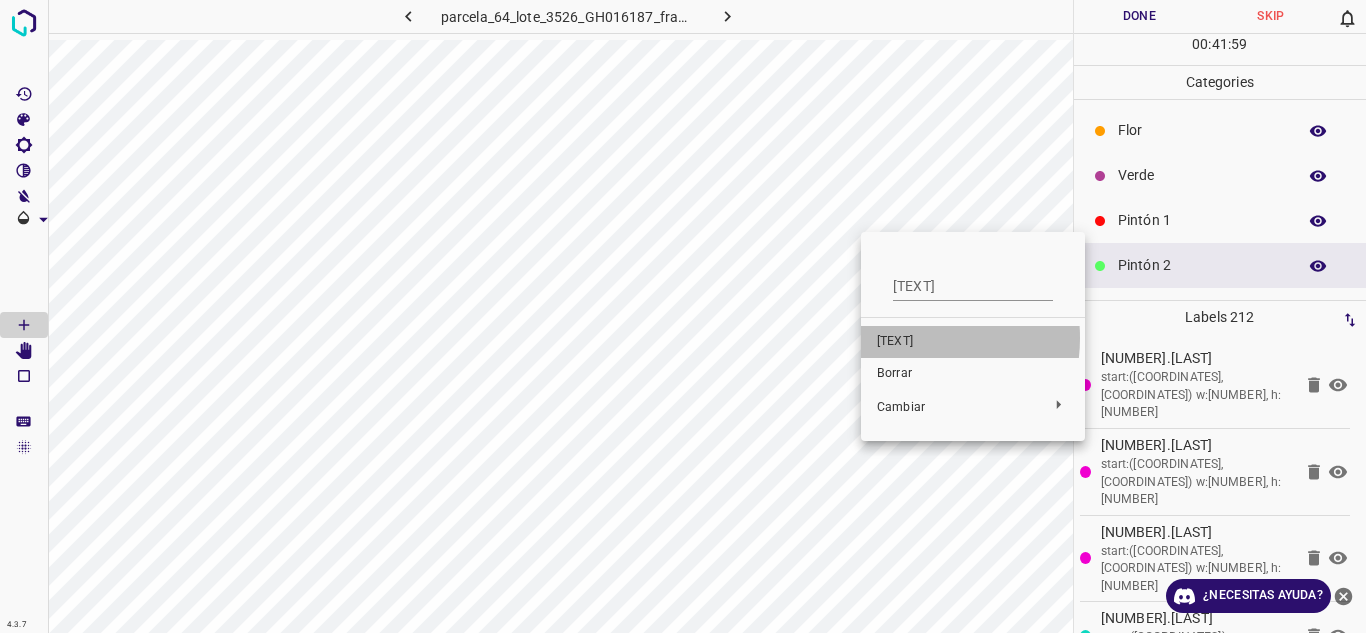 click on "[TEXT]" at bounding box center [895, 341] 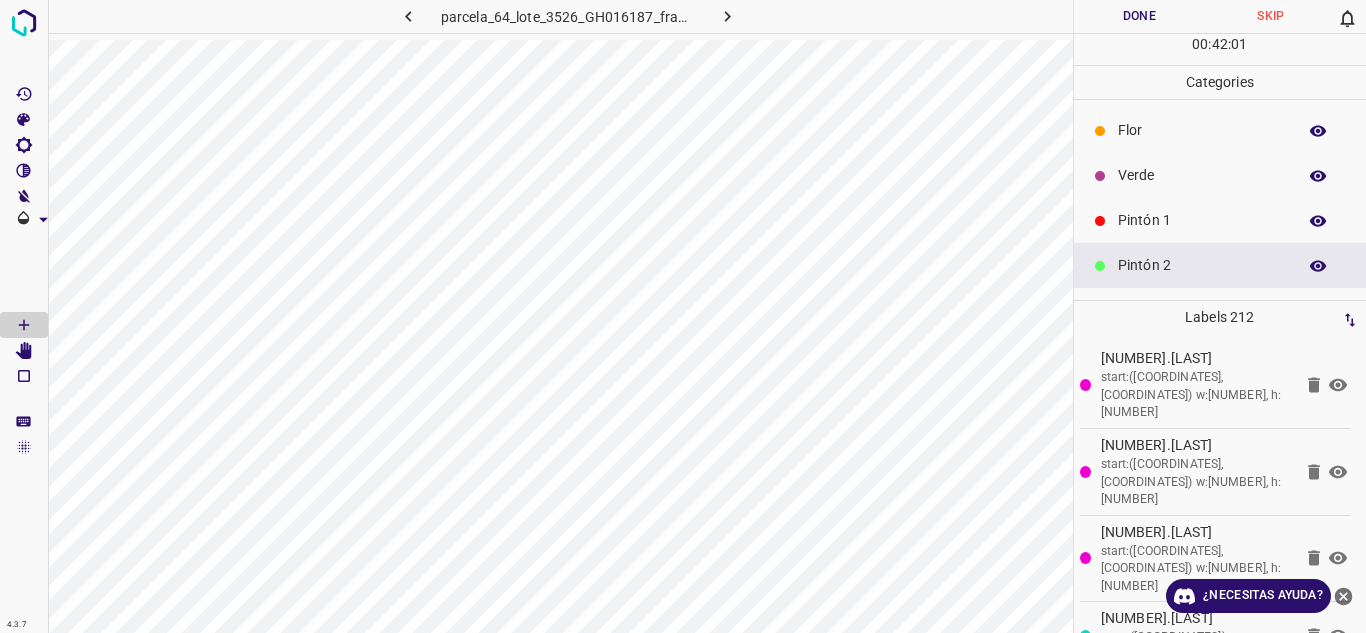 click on "Pintón 2" at bounding box center [1202, 265] 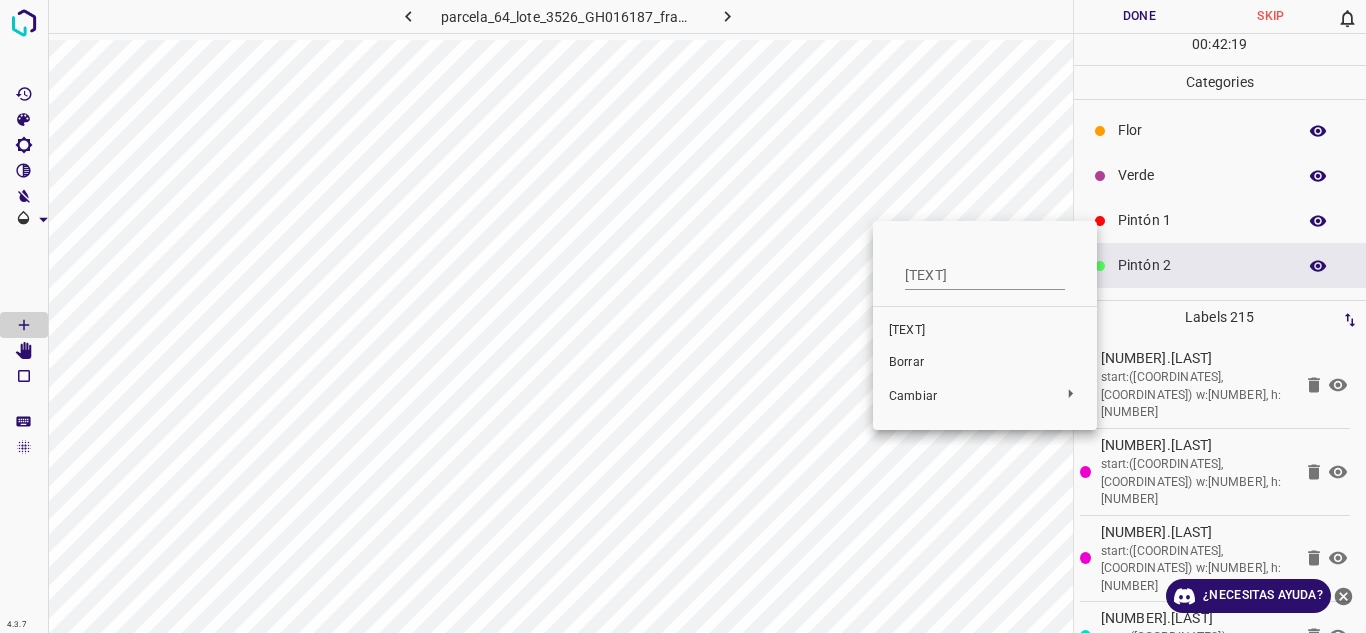 click at bounding box center [683, 316] 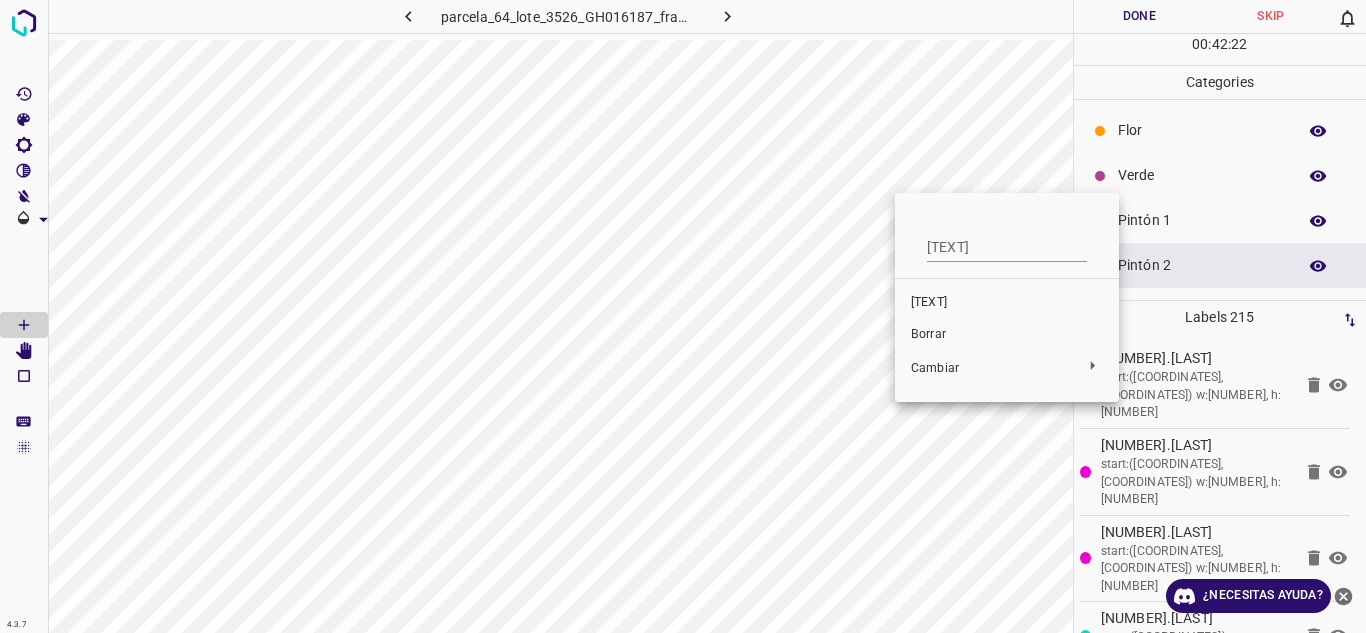 click at bounding box center (683, 316) 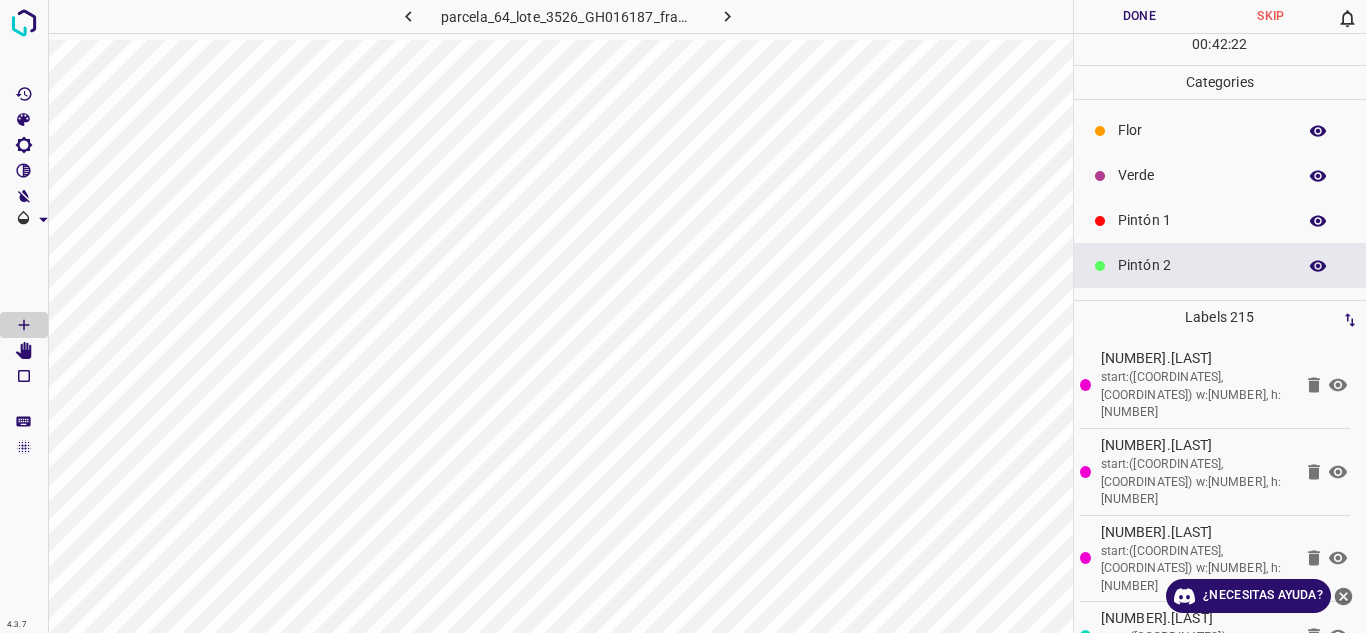 click at bounding box center [683, 316] 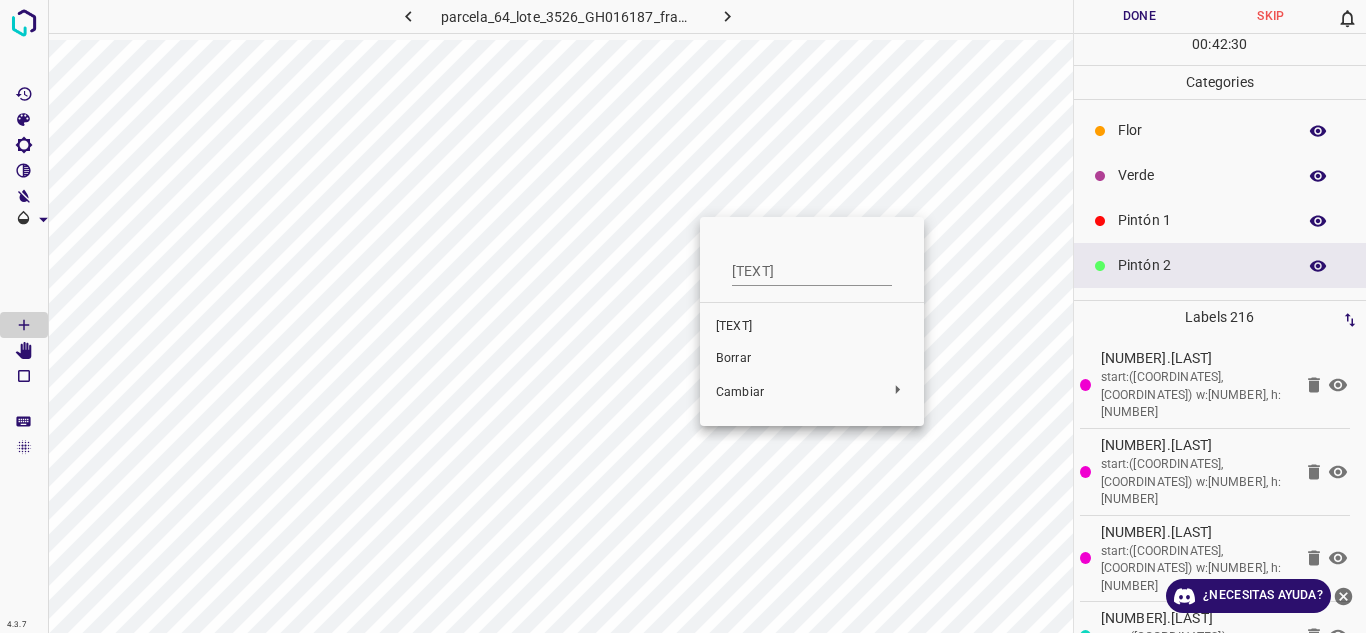 click on "Borrar" at bounding box center [812, 359] 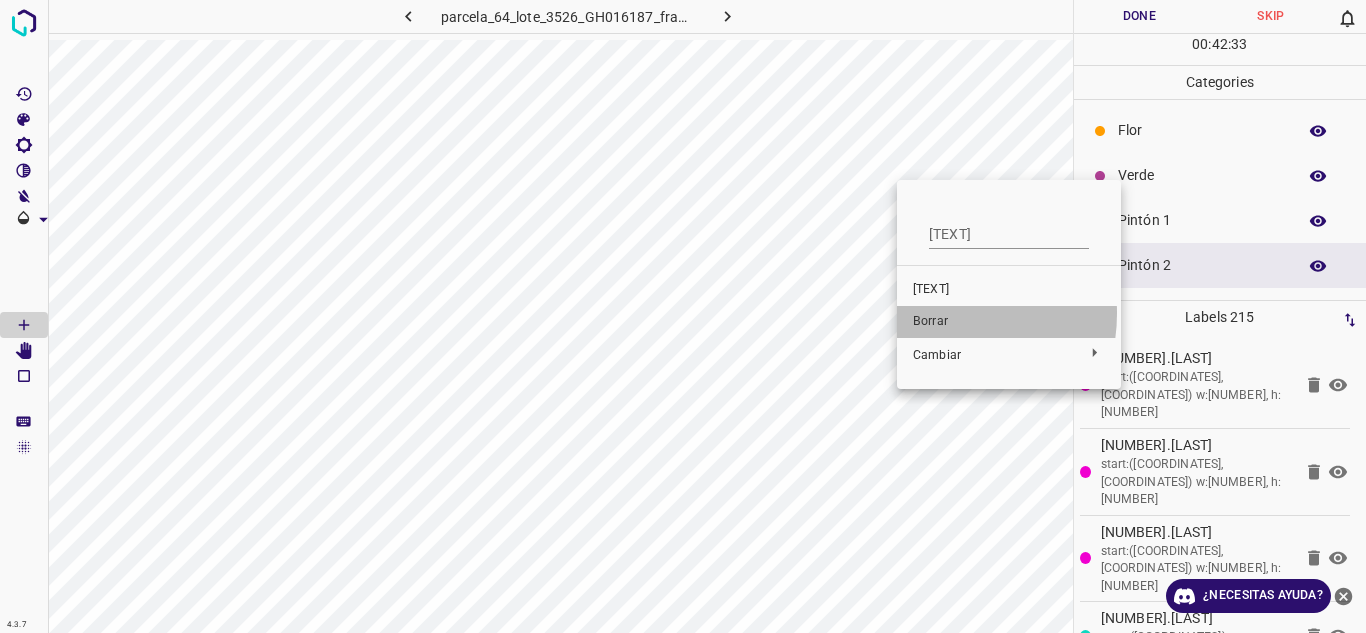 click on "Borrar" at bounding box center (1009, 322) 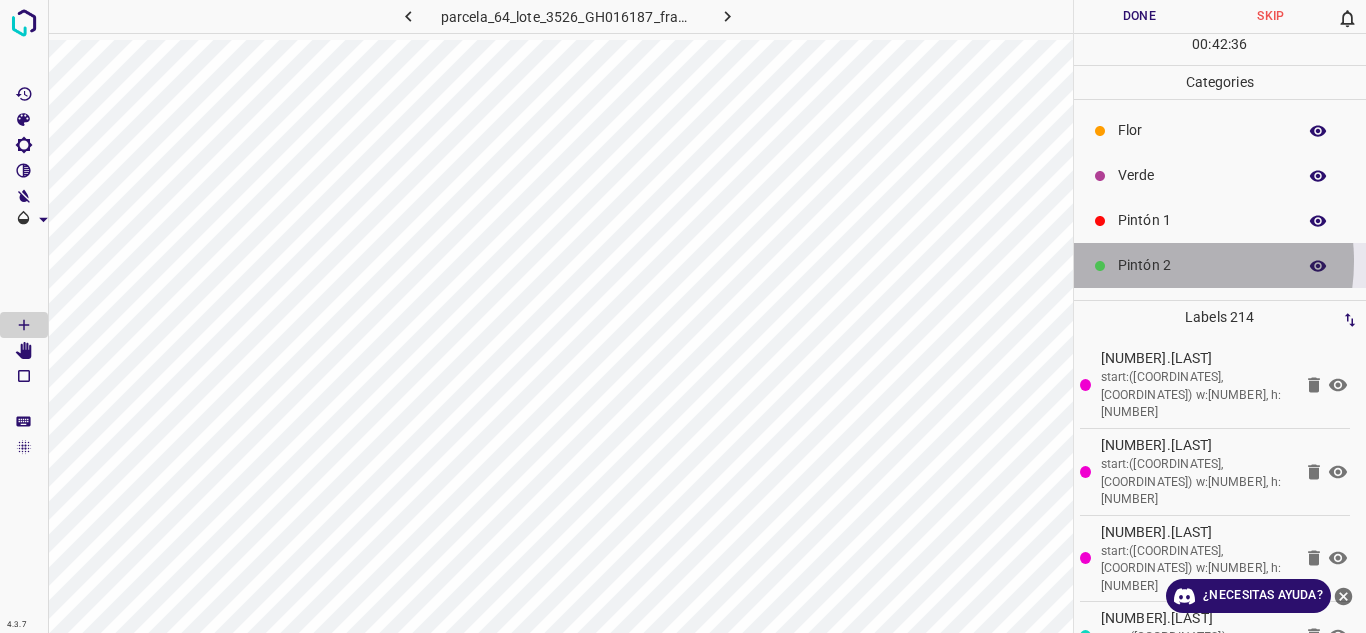 click on "Pintón 2" at bounding box center [1202, 265] 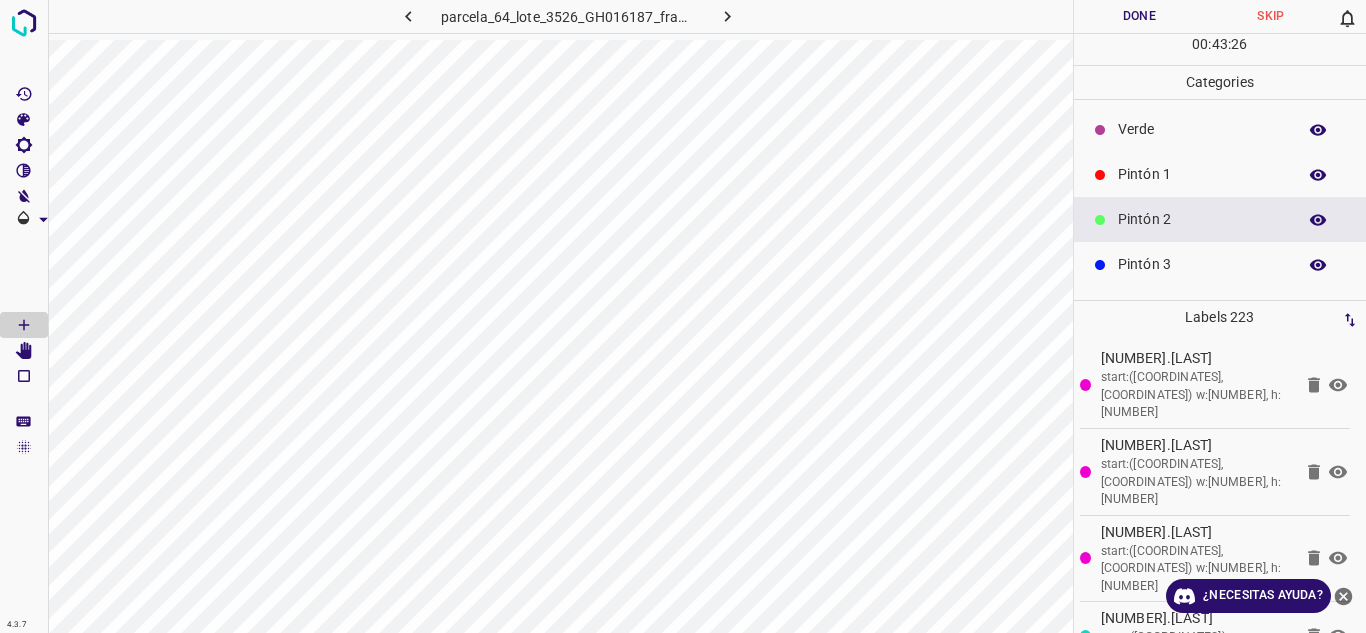 scroll, scrollTop: 0, scrollLeft: 0, axis: both 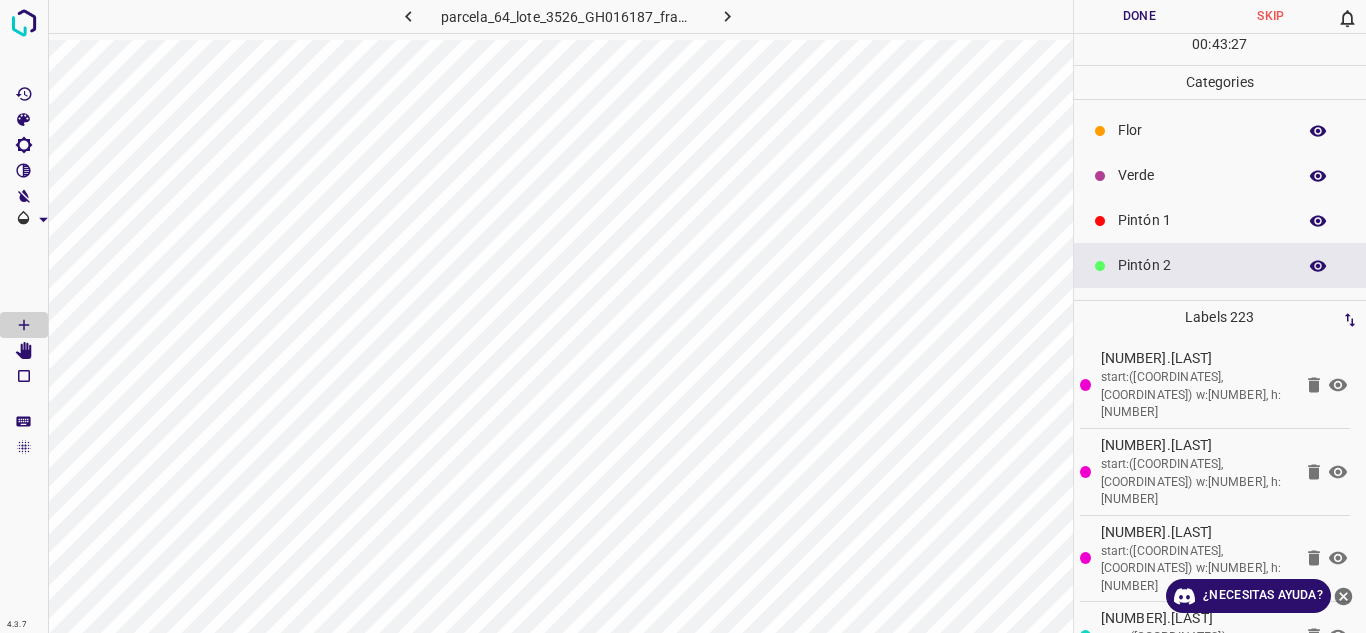 click on "Flor" at bounding box center (1202, 130) 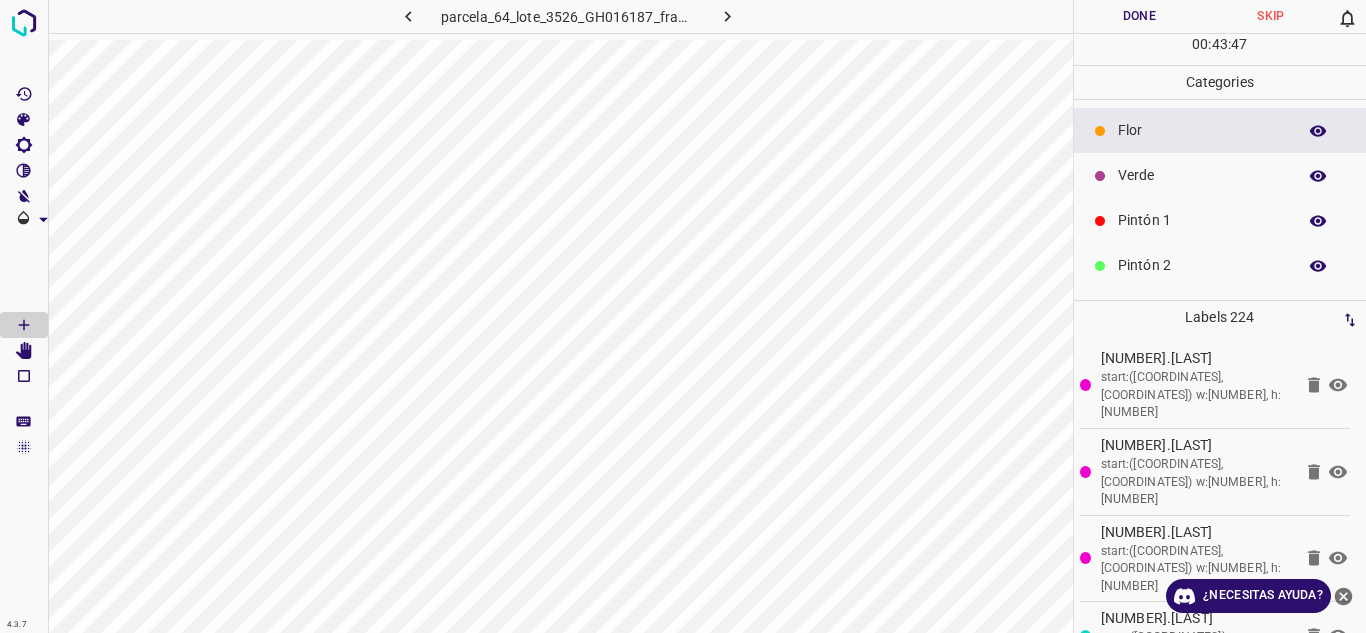 click on "Verde" at bounding box center (1220, 175) 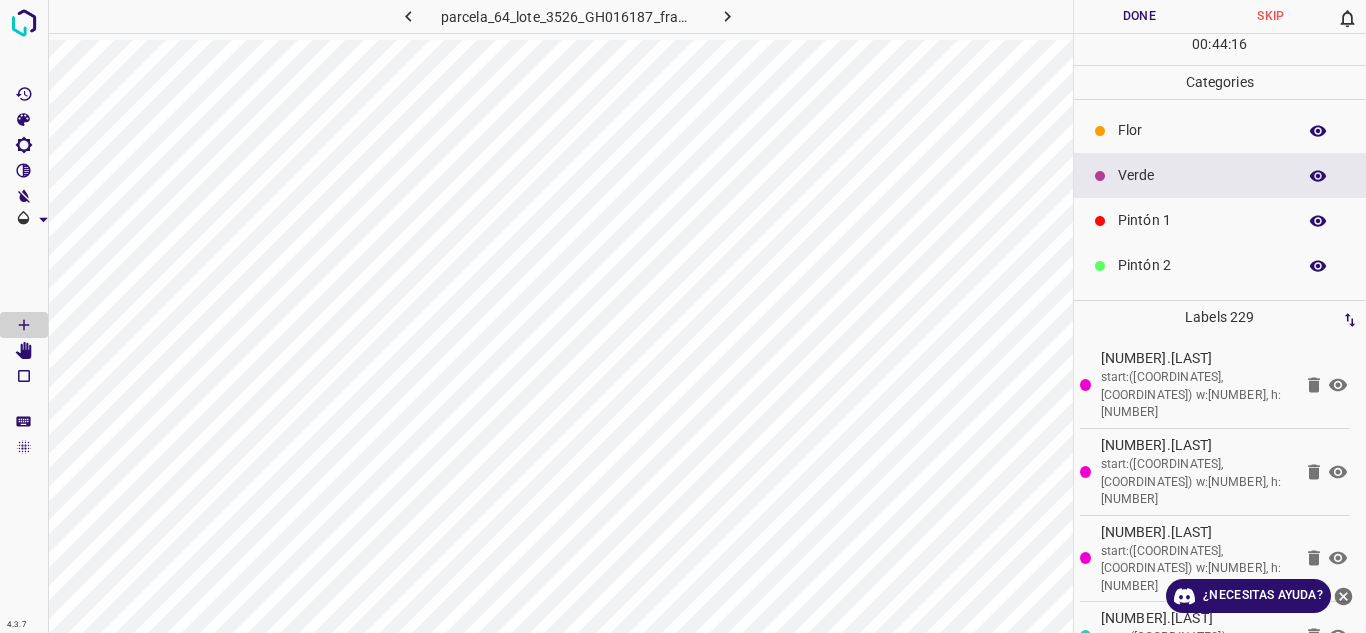 click on "Pintón 1" at bounding box center [1202, 220] 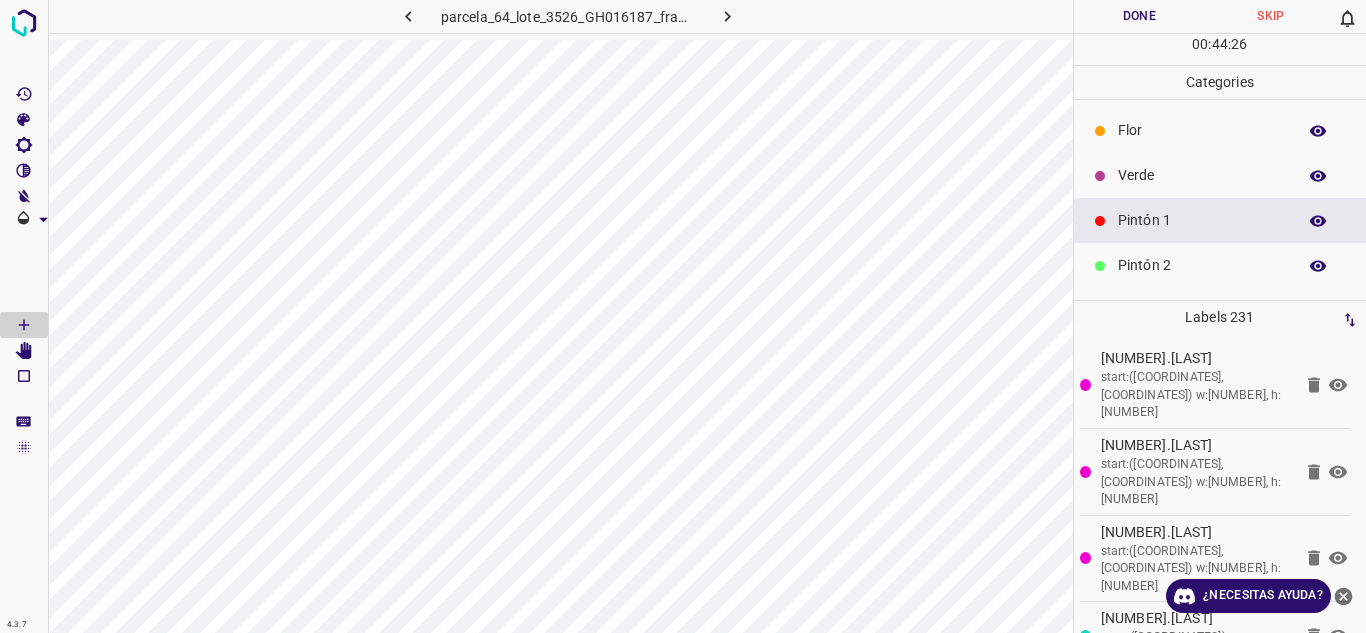 click on "Verde" at bounding box center [1202, 175] 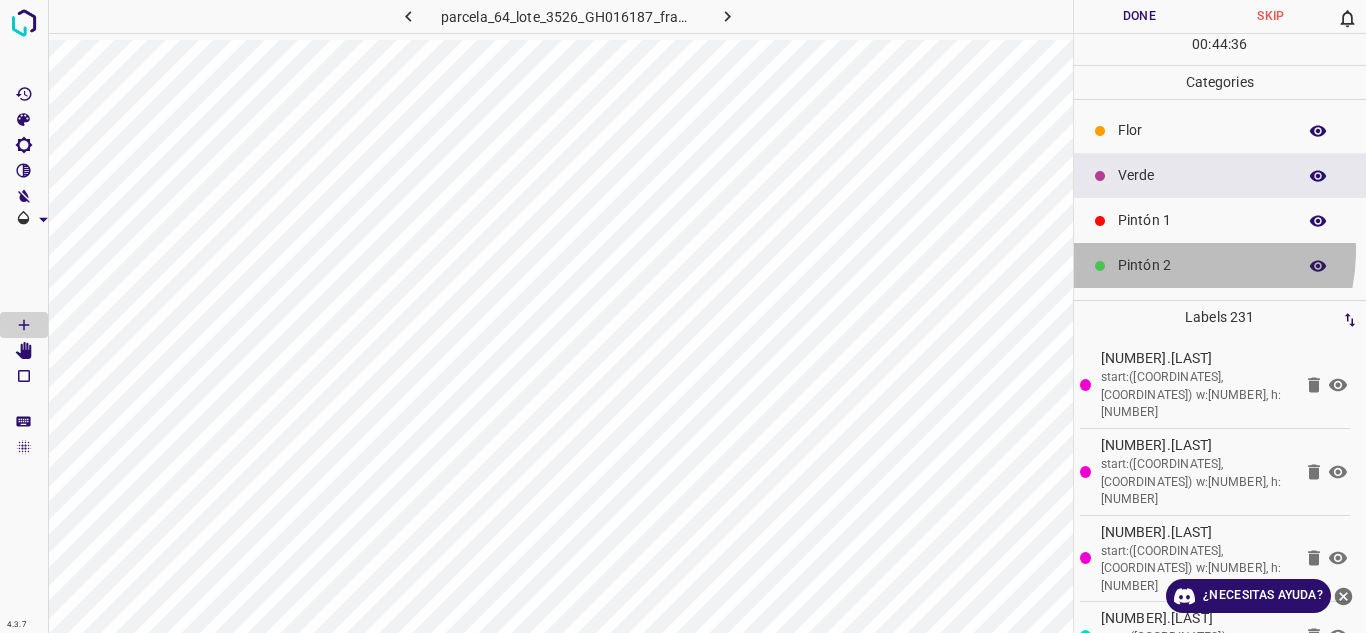 click on "Pintón 2" at bounding box center [1220, 265] 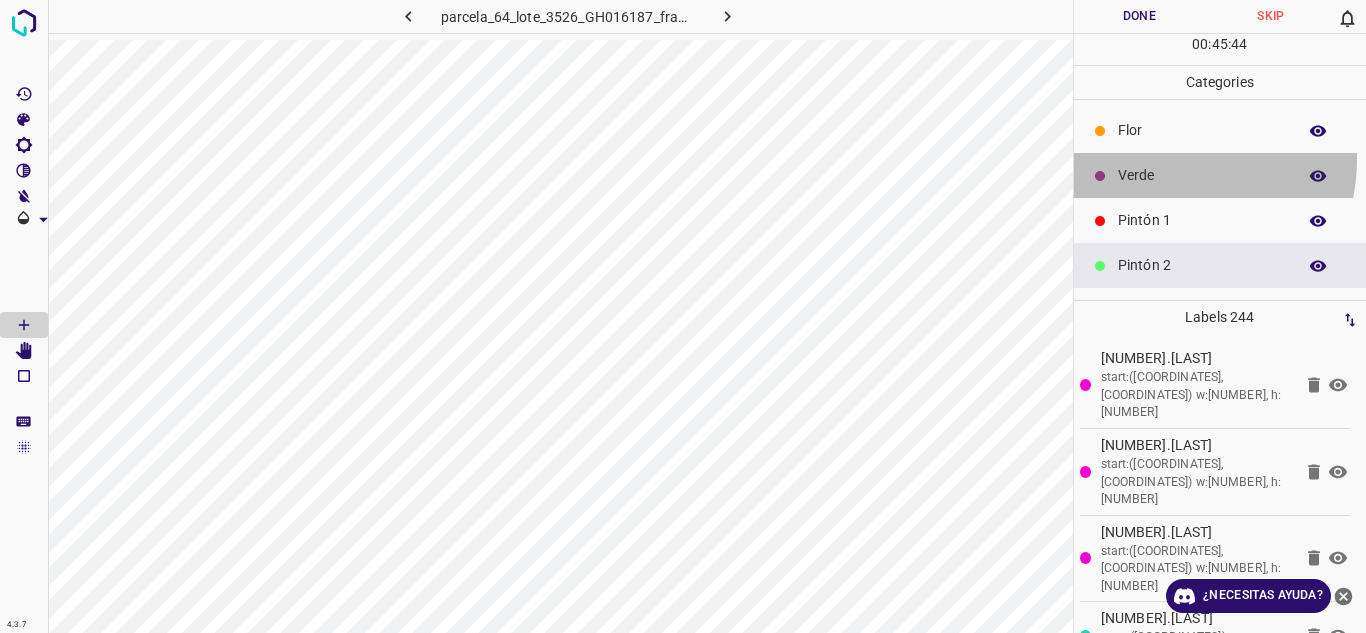 click on "Verde" at bounding box center (1220, 175) 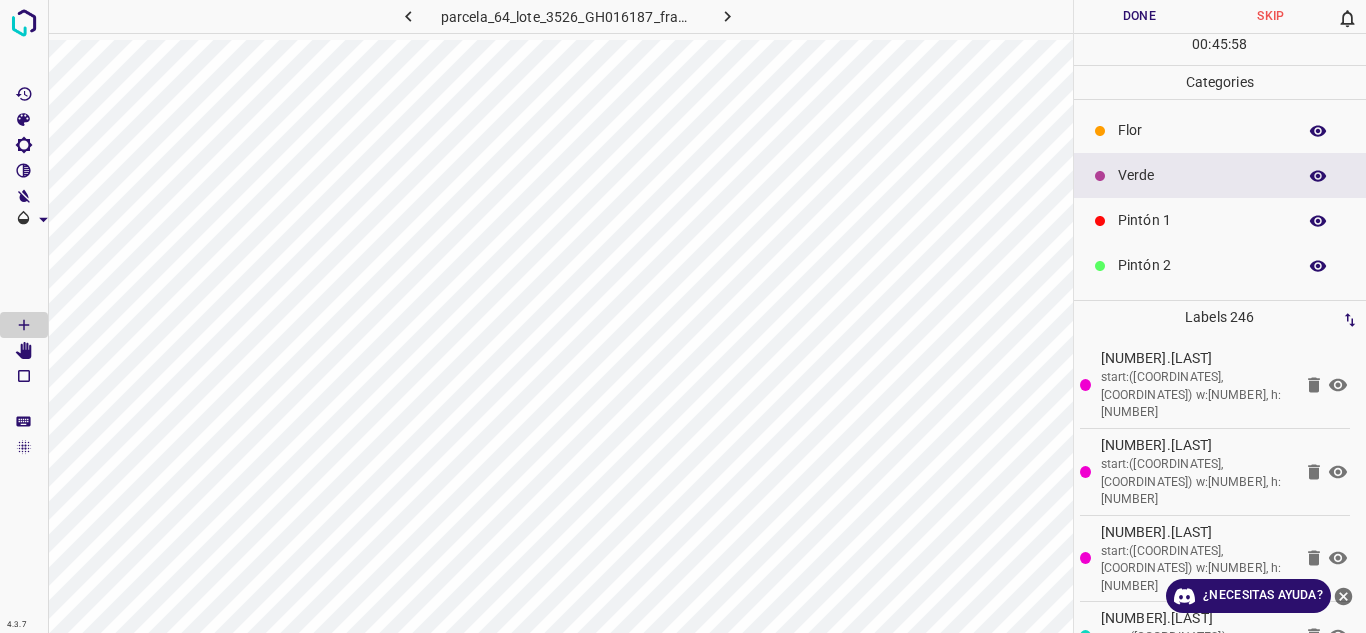 click on "Pintón 1" at bounding box center [1220, 220] 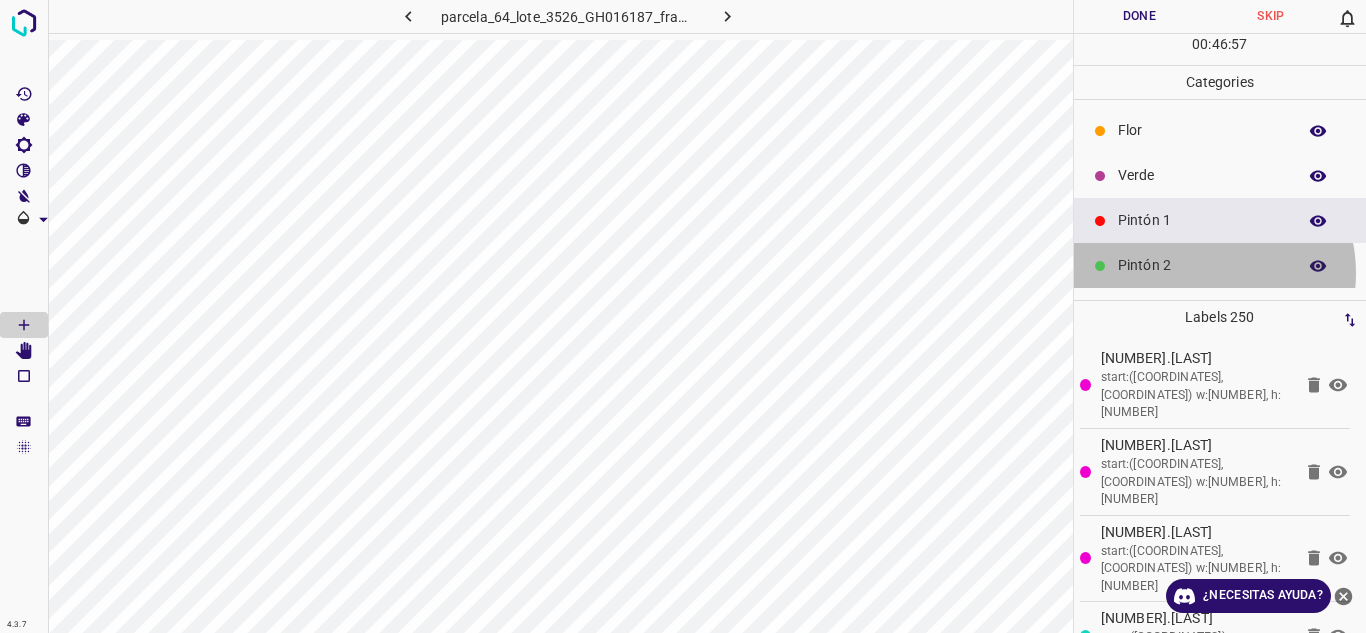 click on "Pintón 2" at bounding box center [1202, 265] 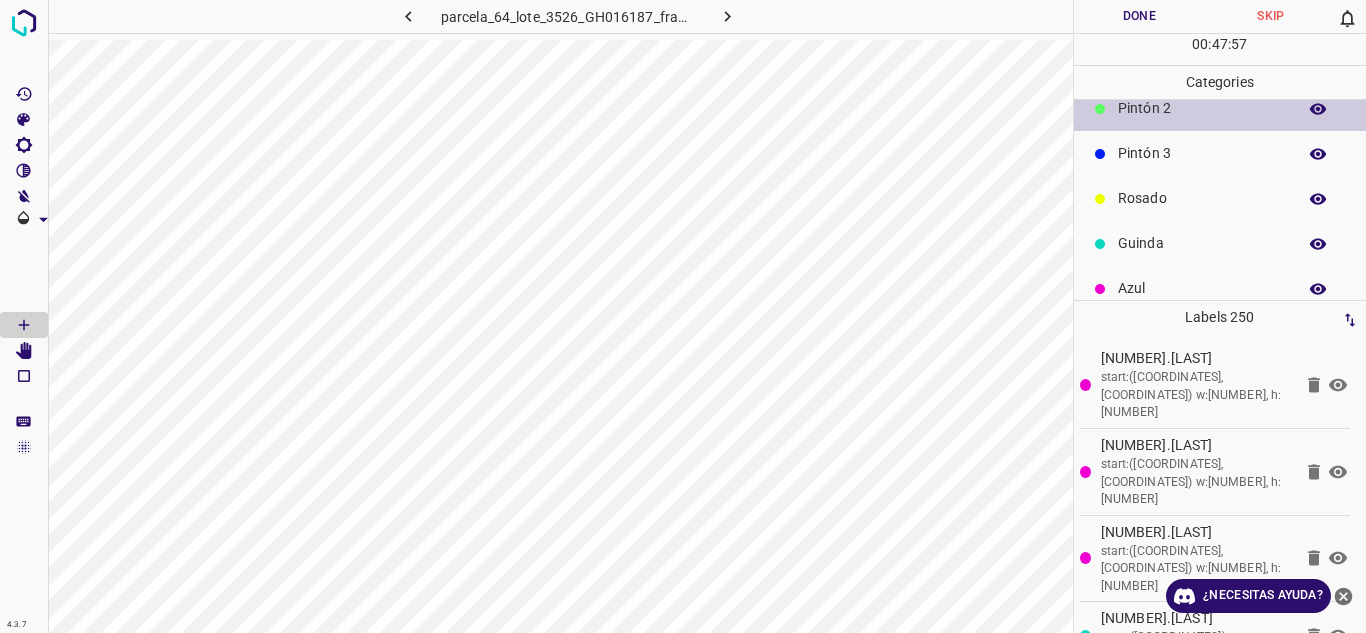 scroll, scrollTop: 176, scrollLeft: 0, axis: vertical 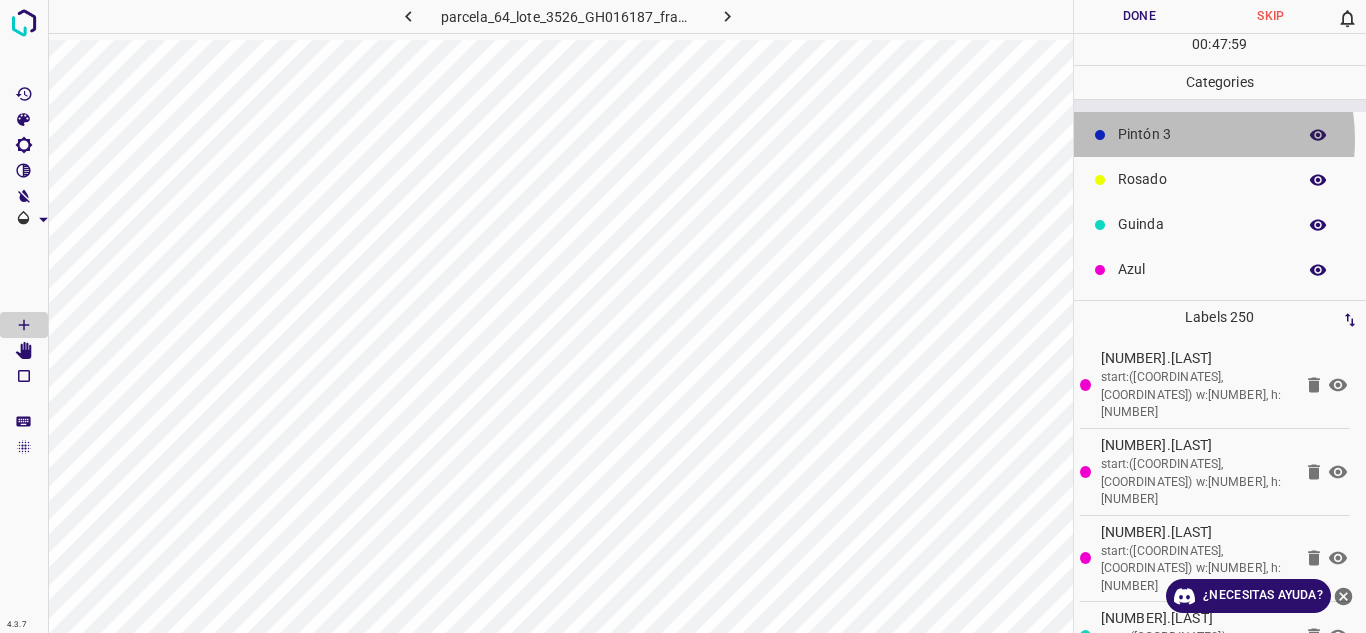 click on "Pintón 3" at bounding box center [1202, 134] 